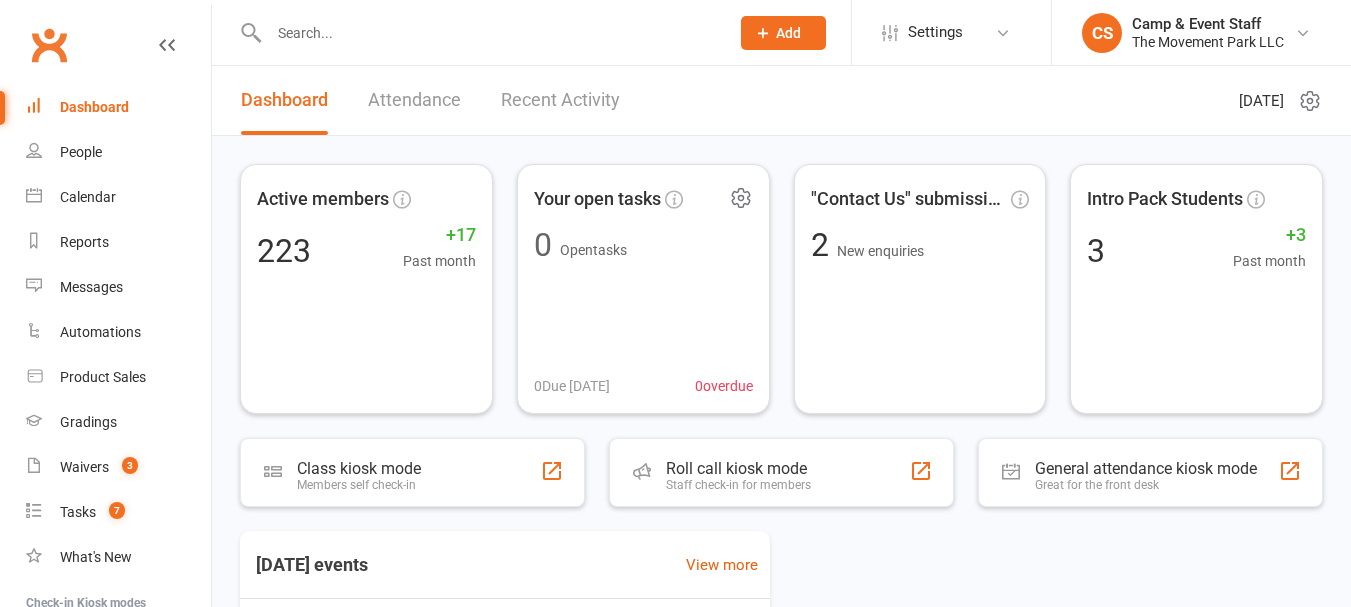 scroll, scrollTop: 0, scrollLeft: 0, axis: both 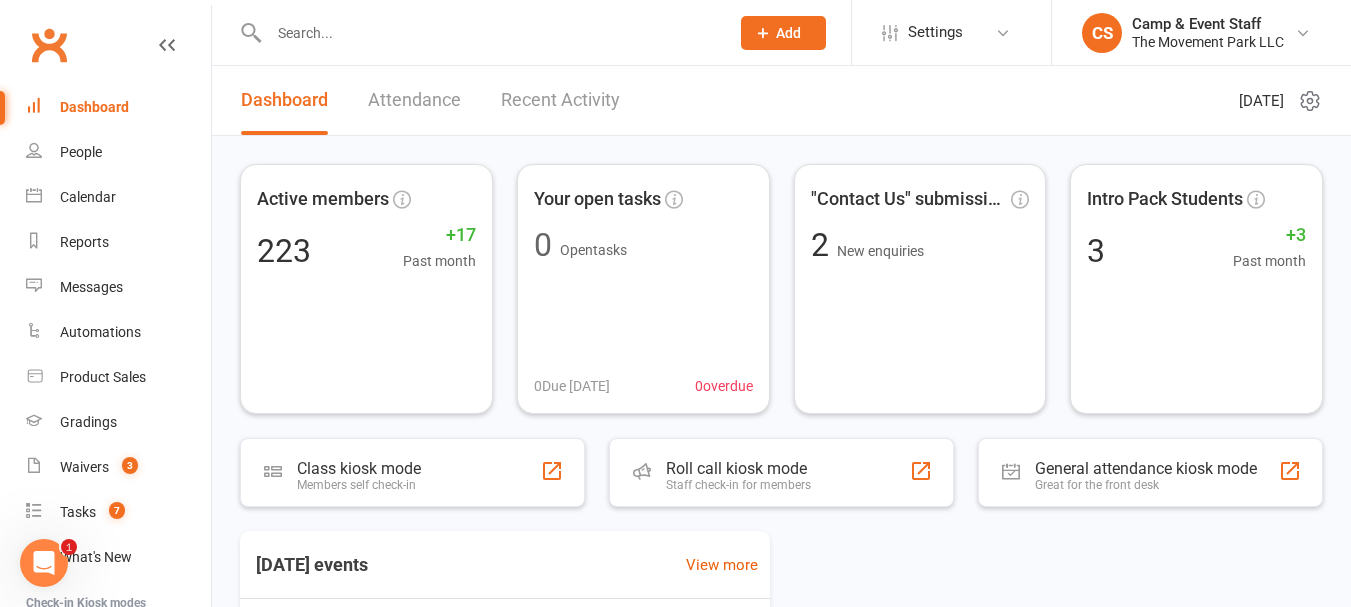 click at bounding box center (489, 33) 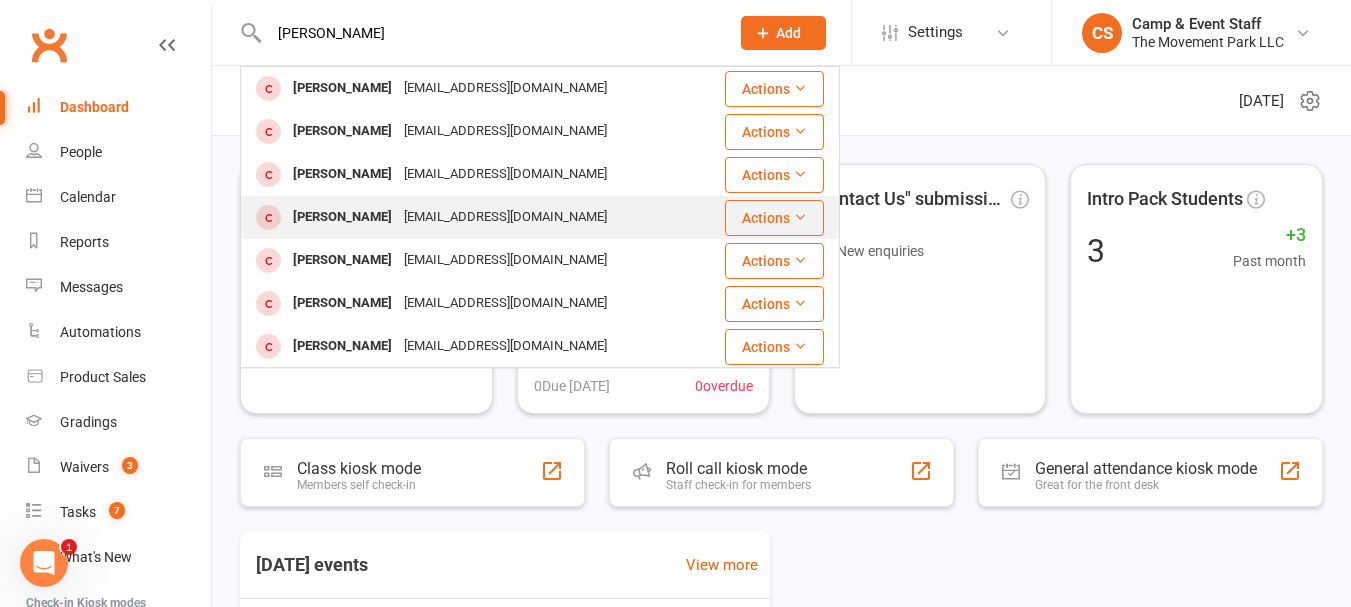 type on "[PERSON_NAME]" 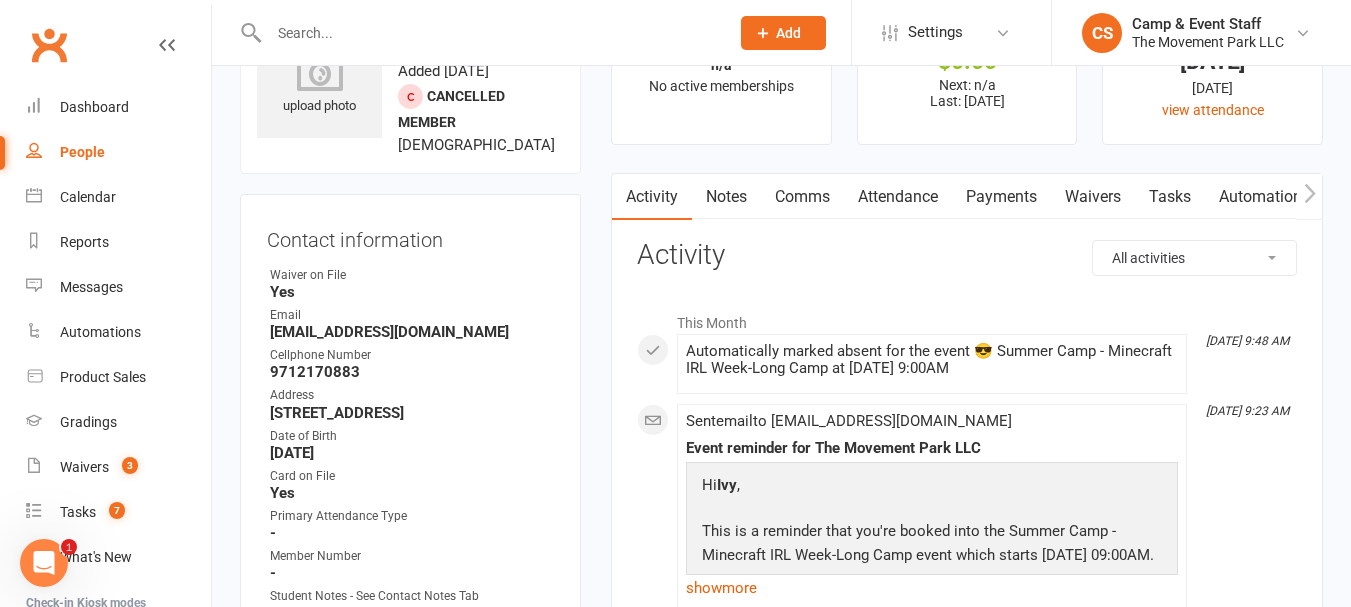 scroll, scrollTop: 100, scrollLeft: 0, axis: vertical 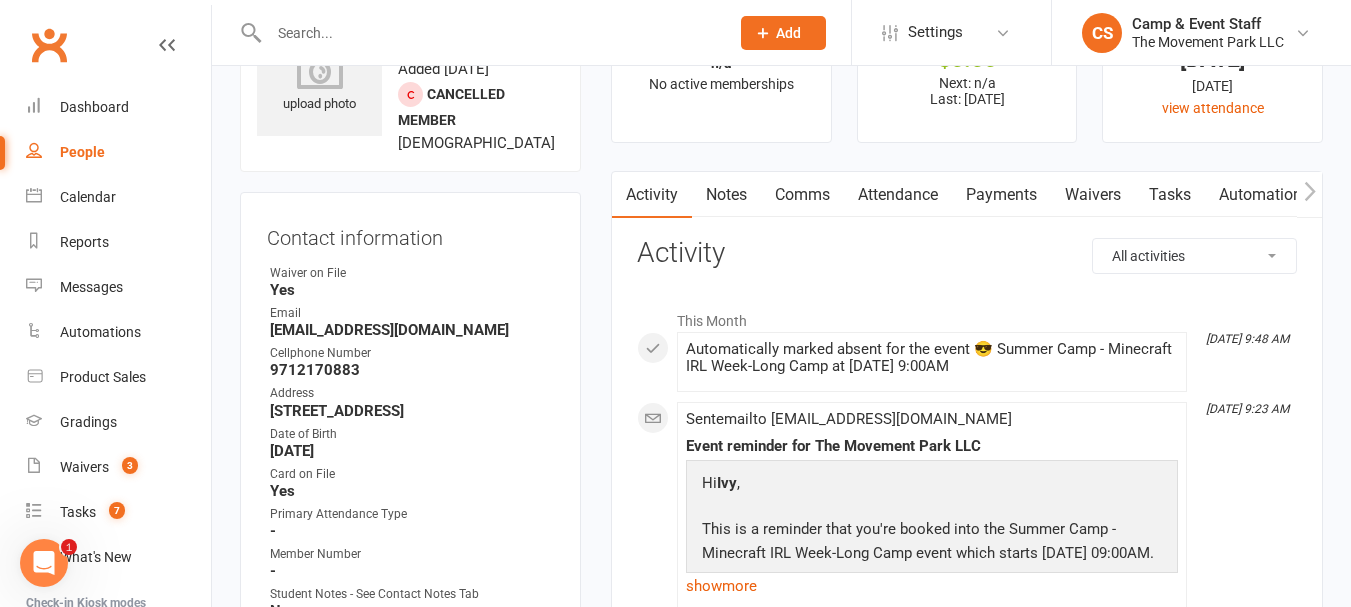 click on "Comms" at bounding box center (802, 195) 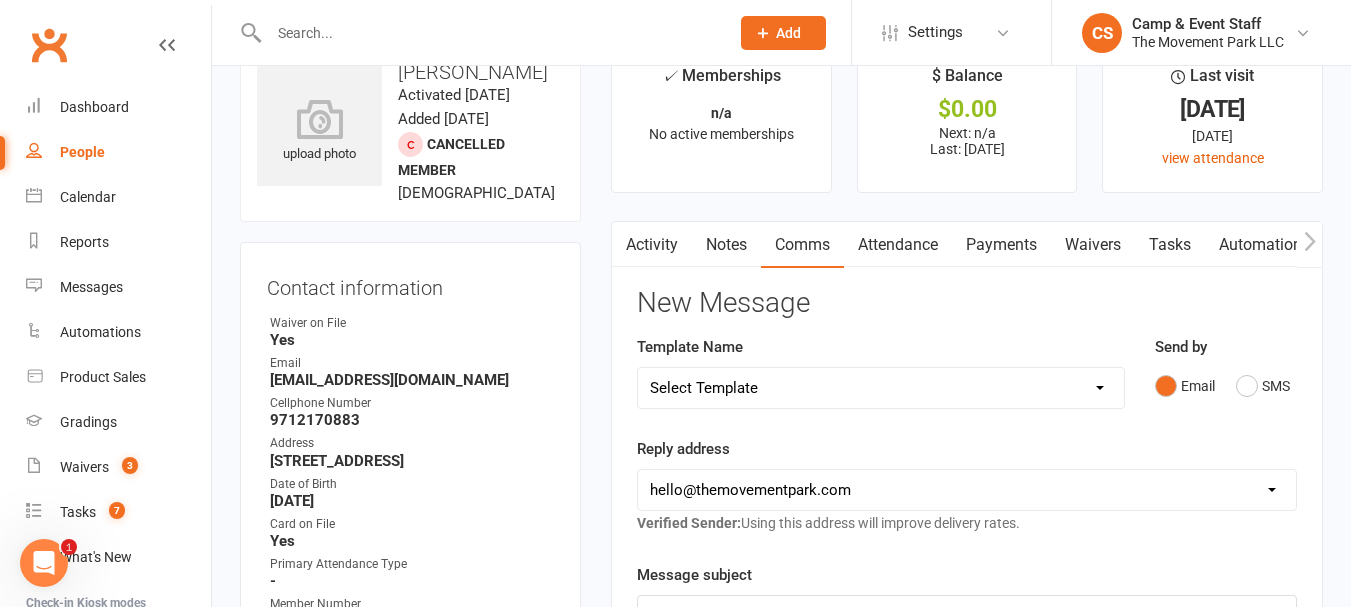 scroll, scrollTop: 0, scrollLeft: 0, axis: both 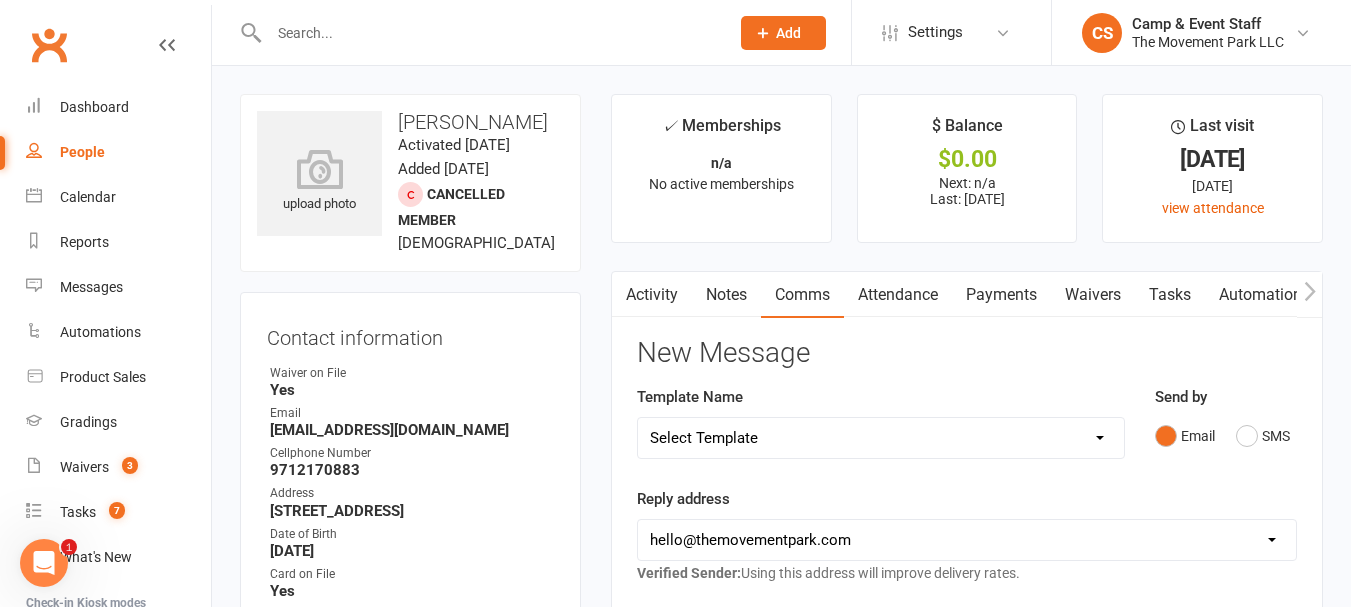 click on "Attendance" at bounding box center [898, 295] 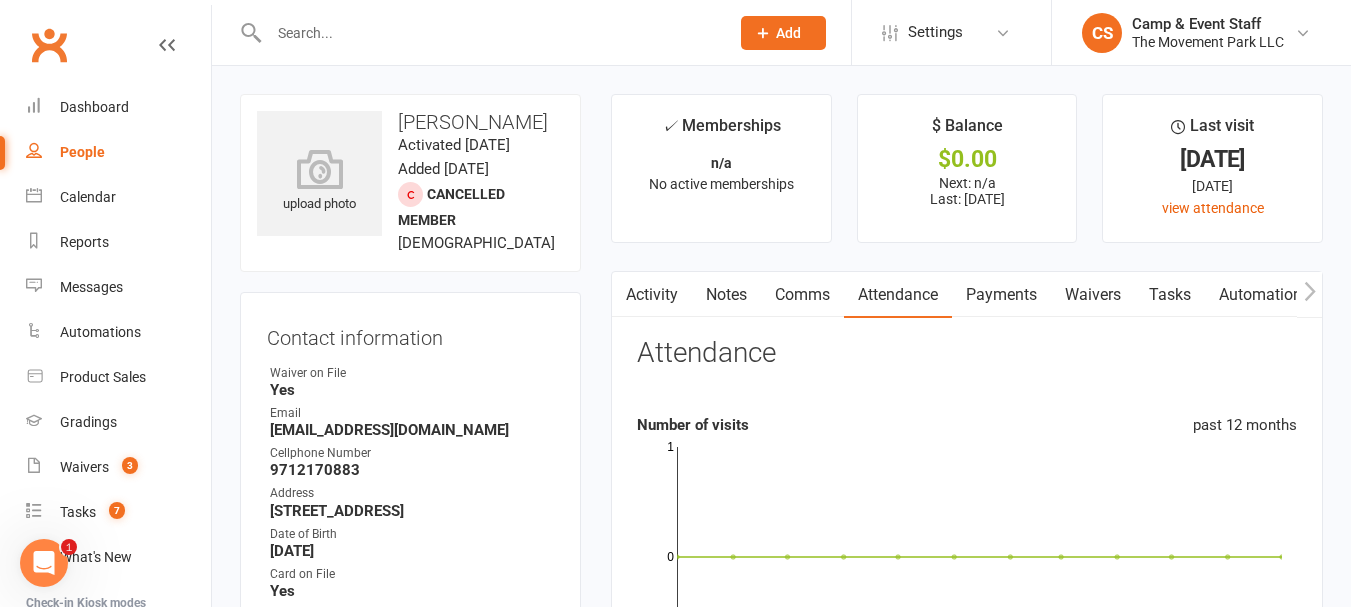 click on "Notes" at bounding box center [726, 295] 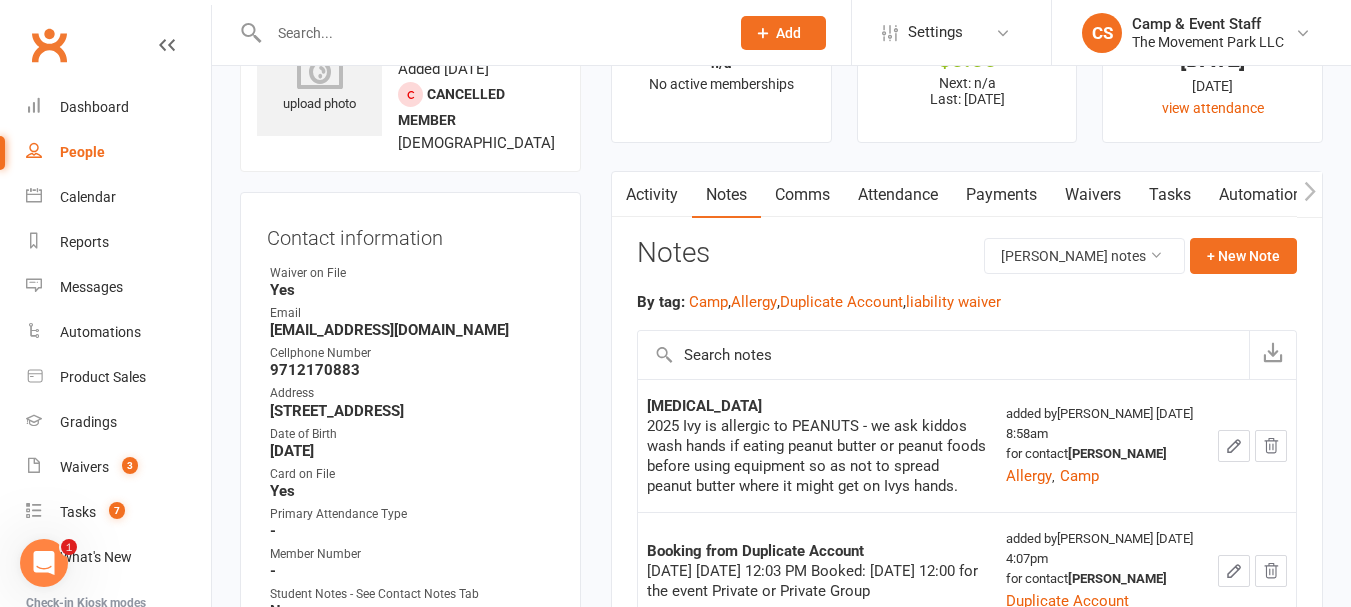 scroll, scrollTop: 0, scrollLeft: 0, axis: both 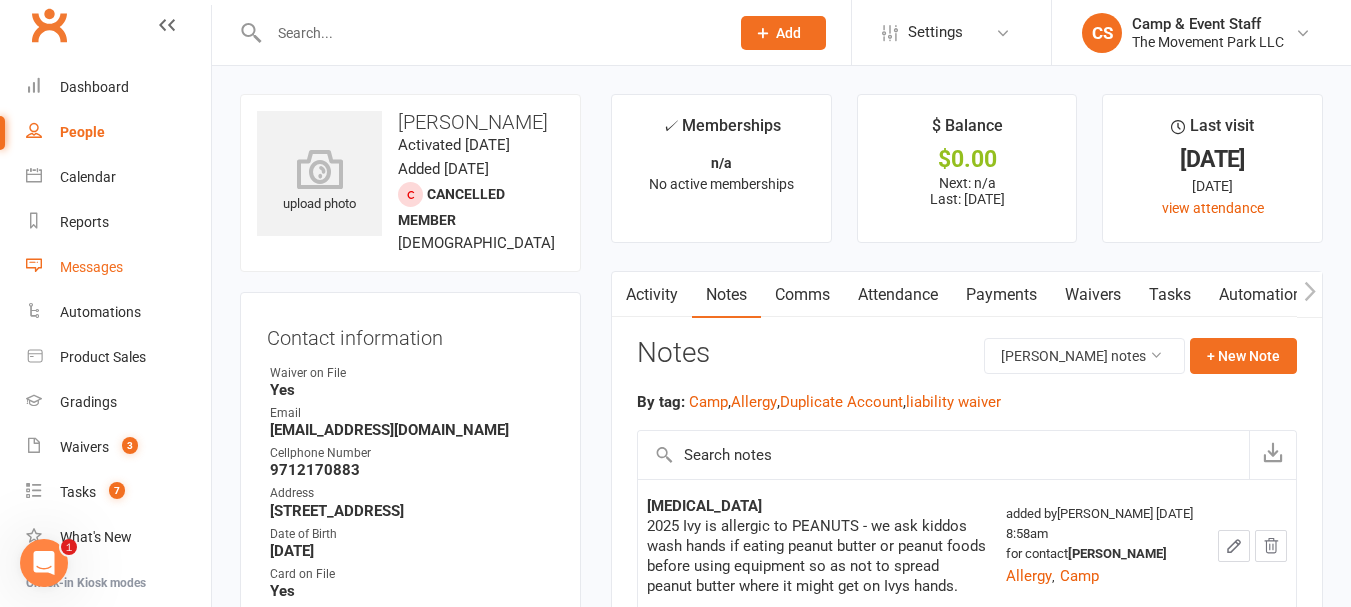 click on "Messages" at bounding box center [118, 267] 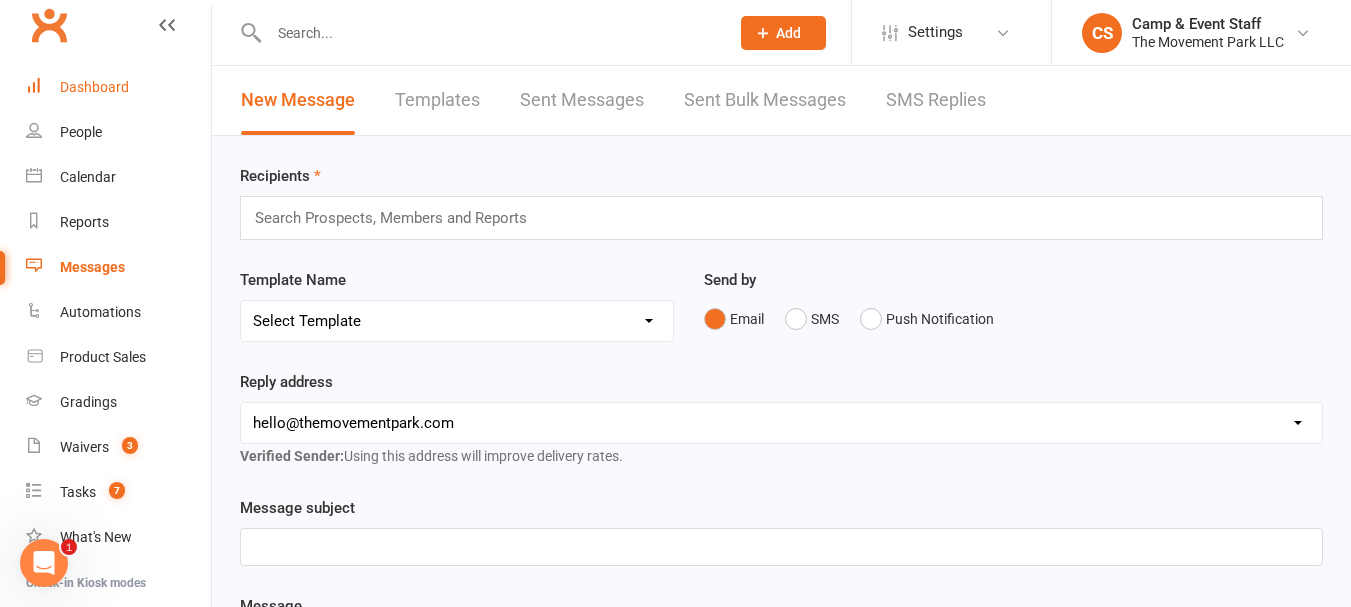 click on "Dashboard" at bounding box center [94, 87] 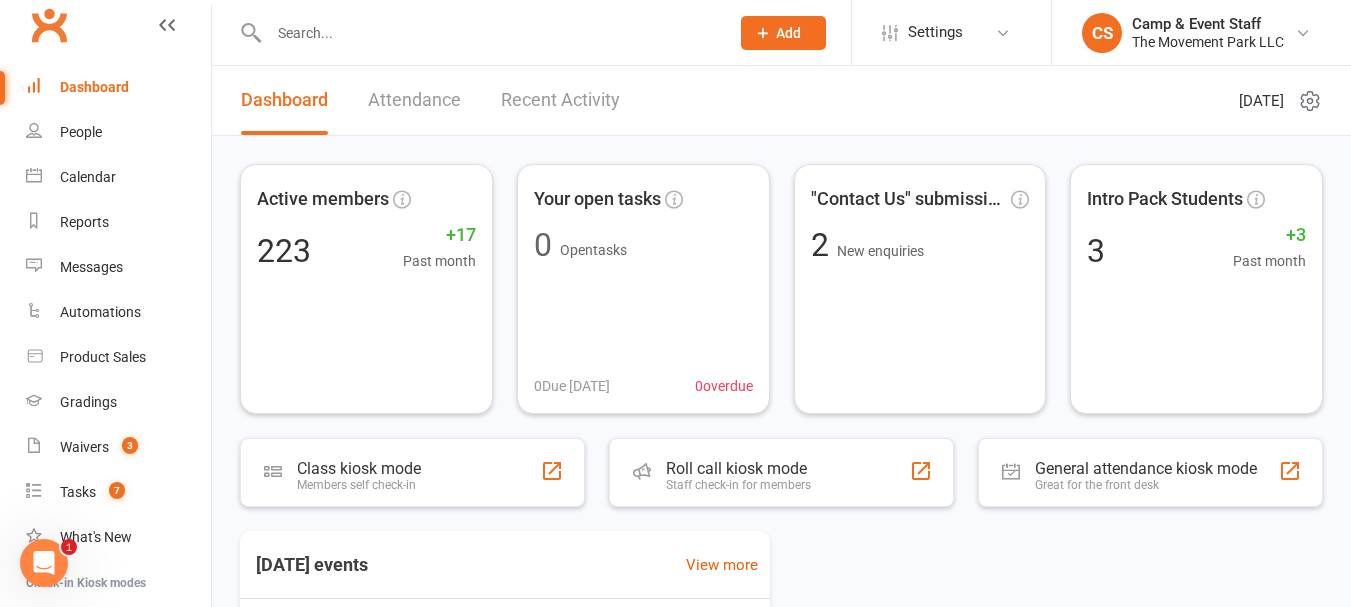 click at bounding box center (489, 33) 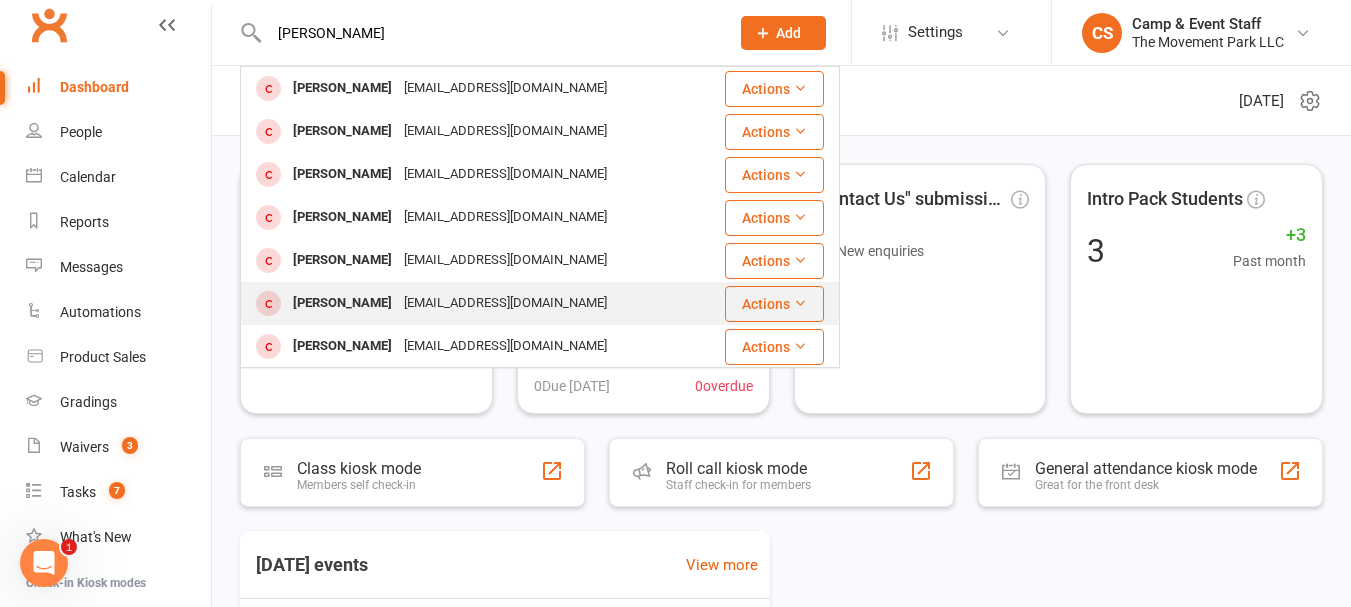 type on "[PERSON_NAME]" 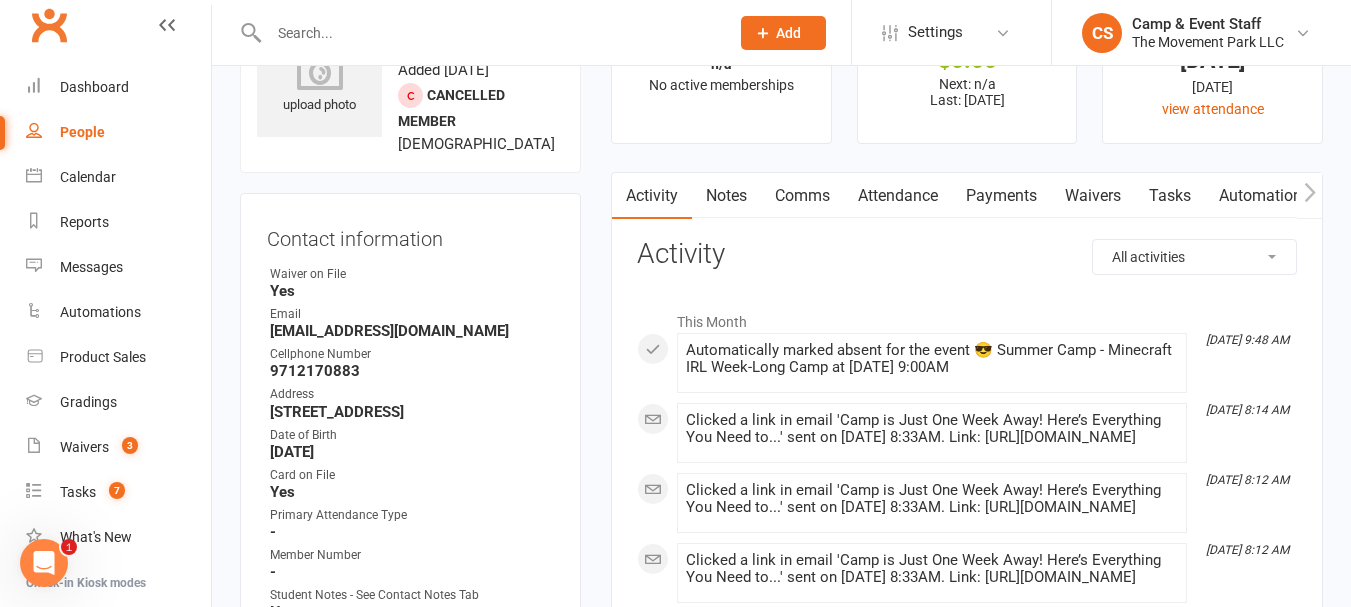 scroll, scrollTop: 100, scrollLeft: 0, axis: vertical 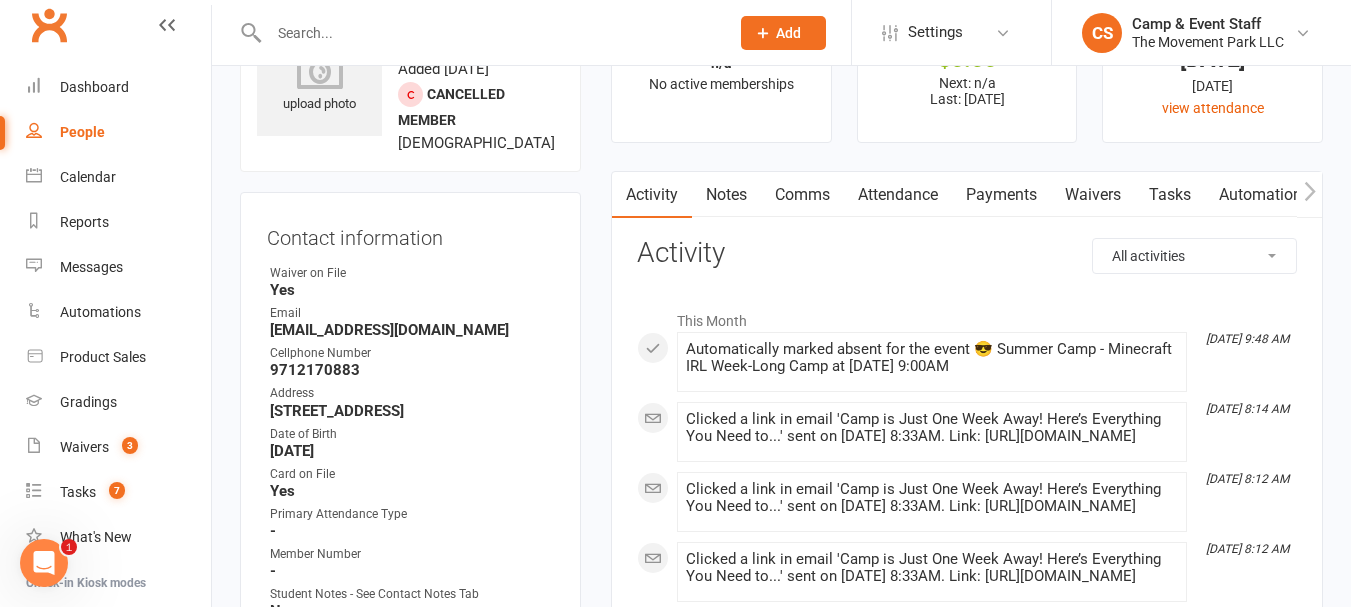 click on "Attendance" at bounding box center [898, 195] 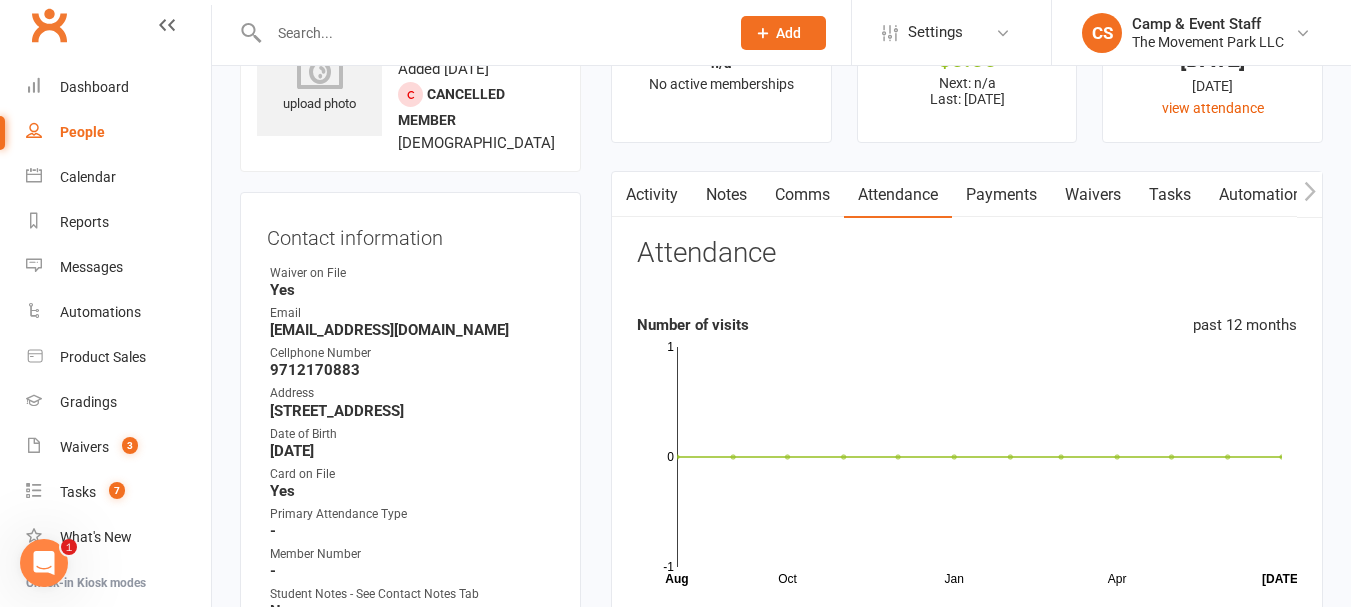click on "Notes" at bounding box center [726, 195] 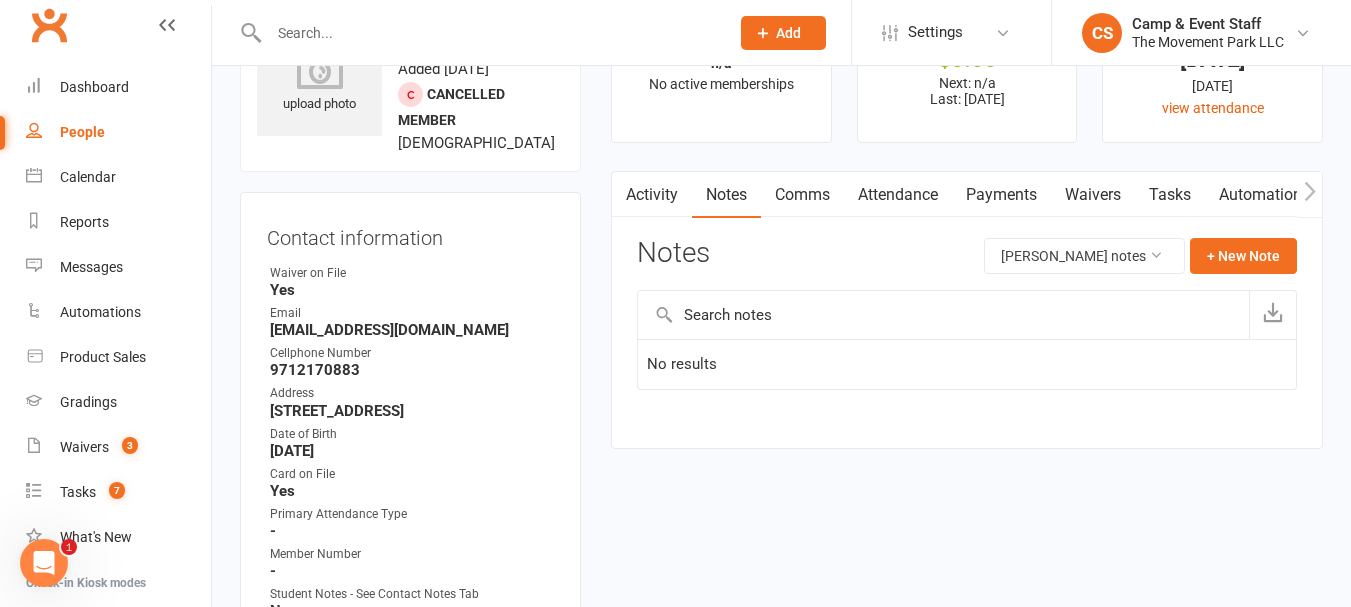 click on "Comms" at bounding box center (802, 195) 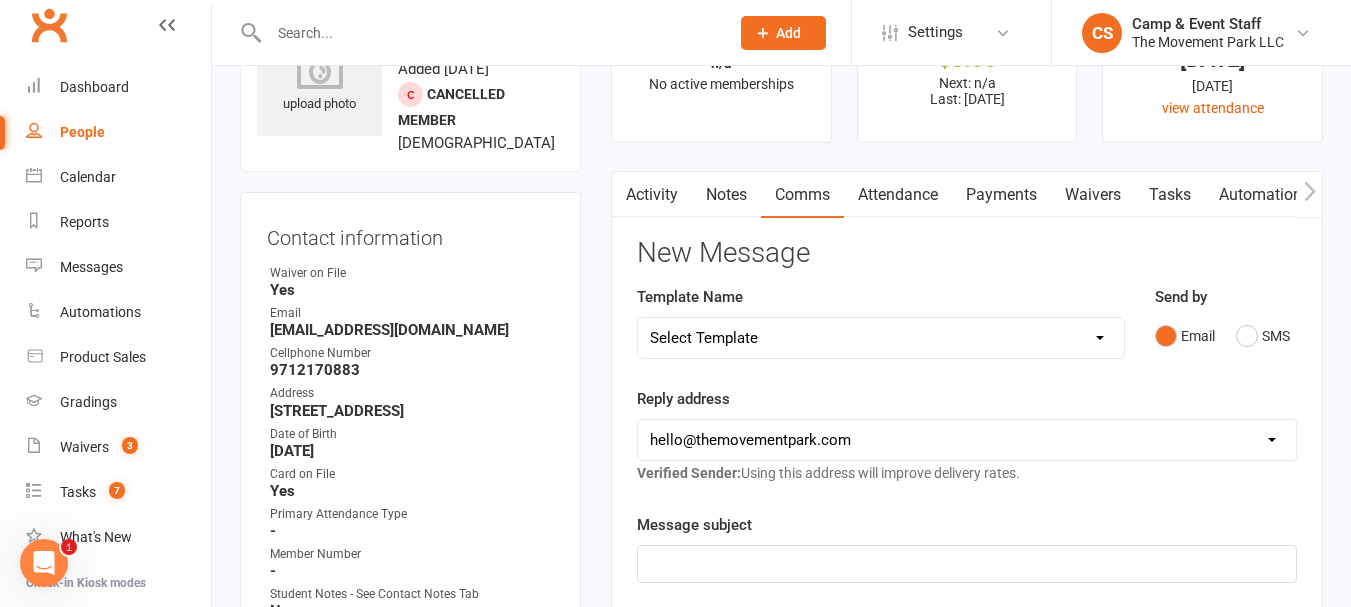 click 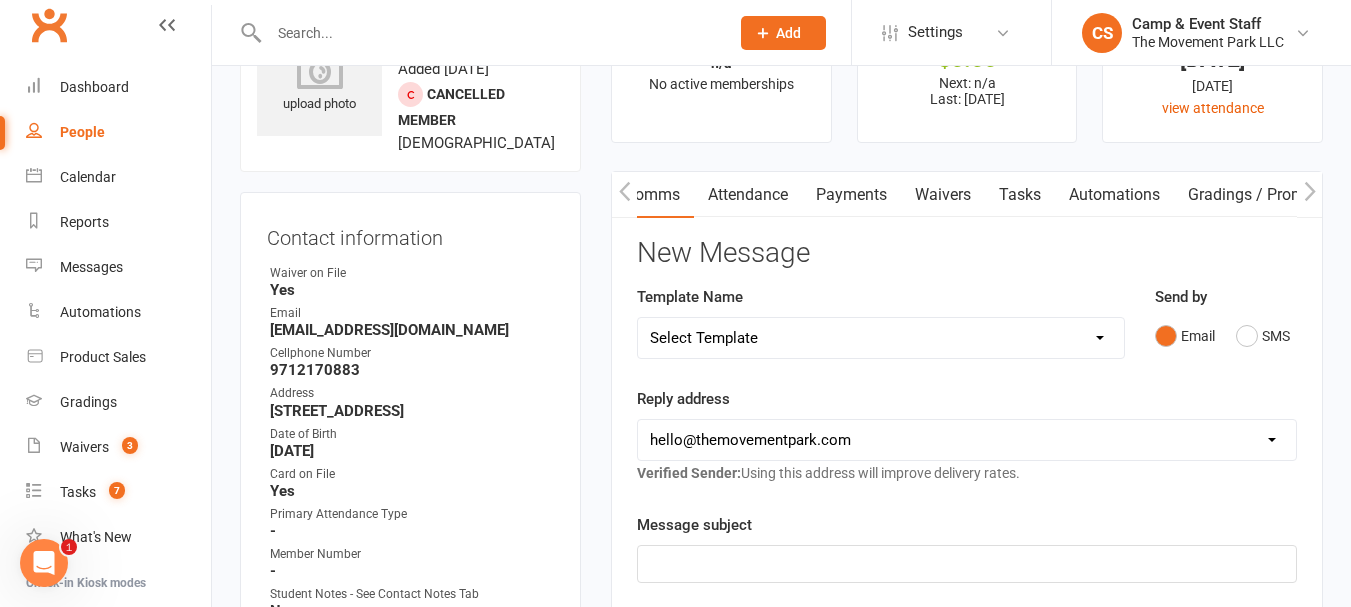 click 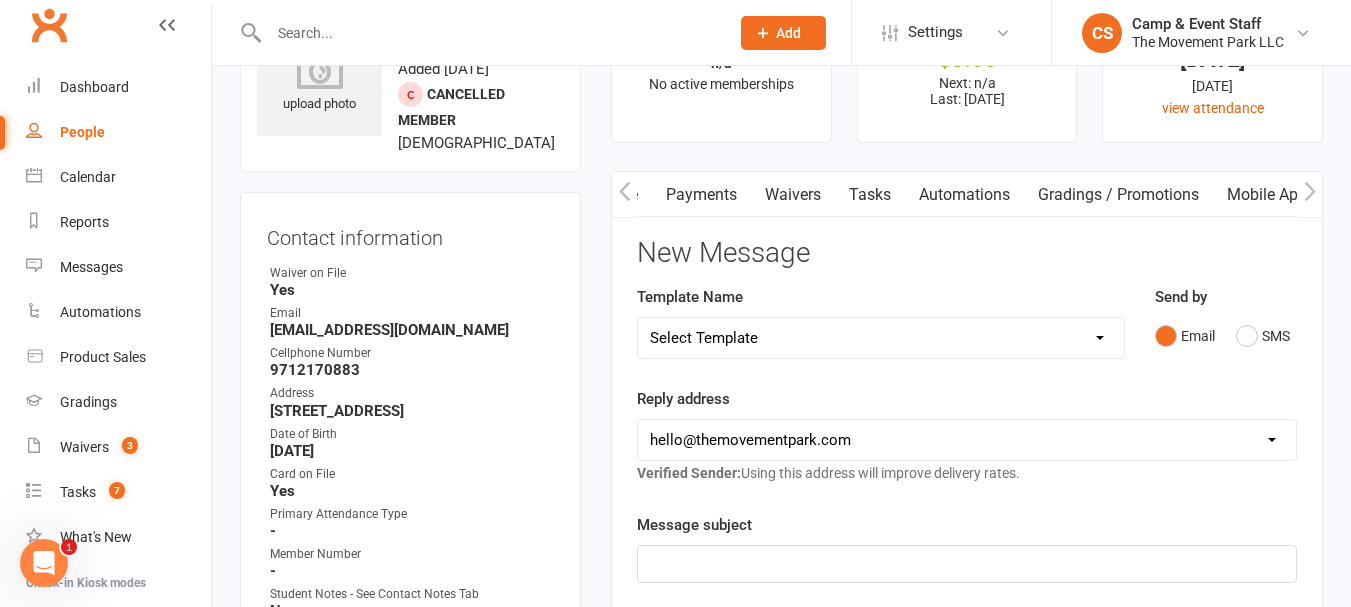 click 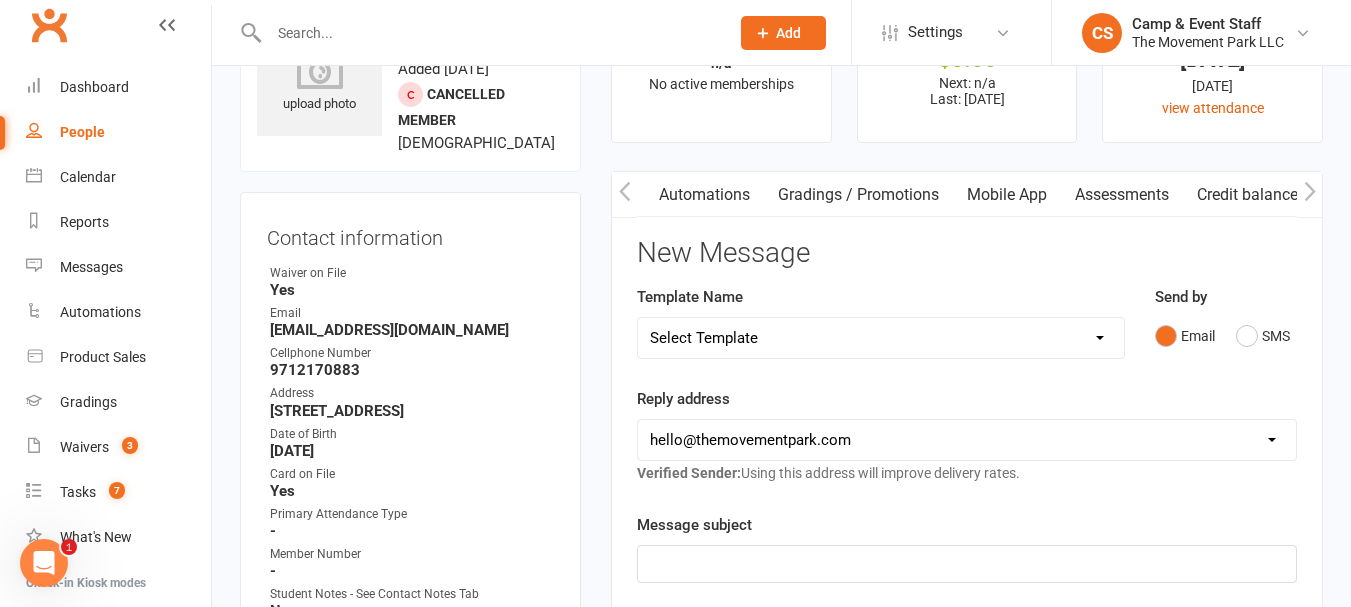 scroll, scrollTop: 0, scrollLeft: 560, axis: horizontal 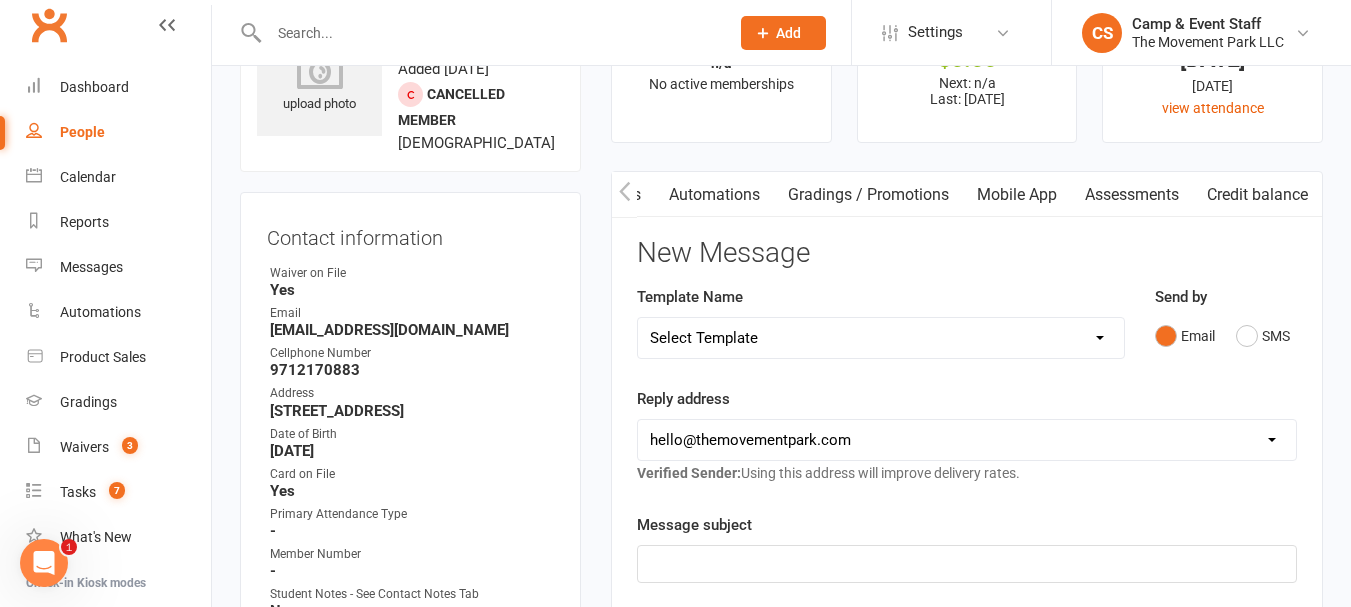 click at bounding box center [624, 194] 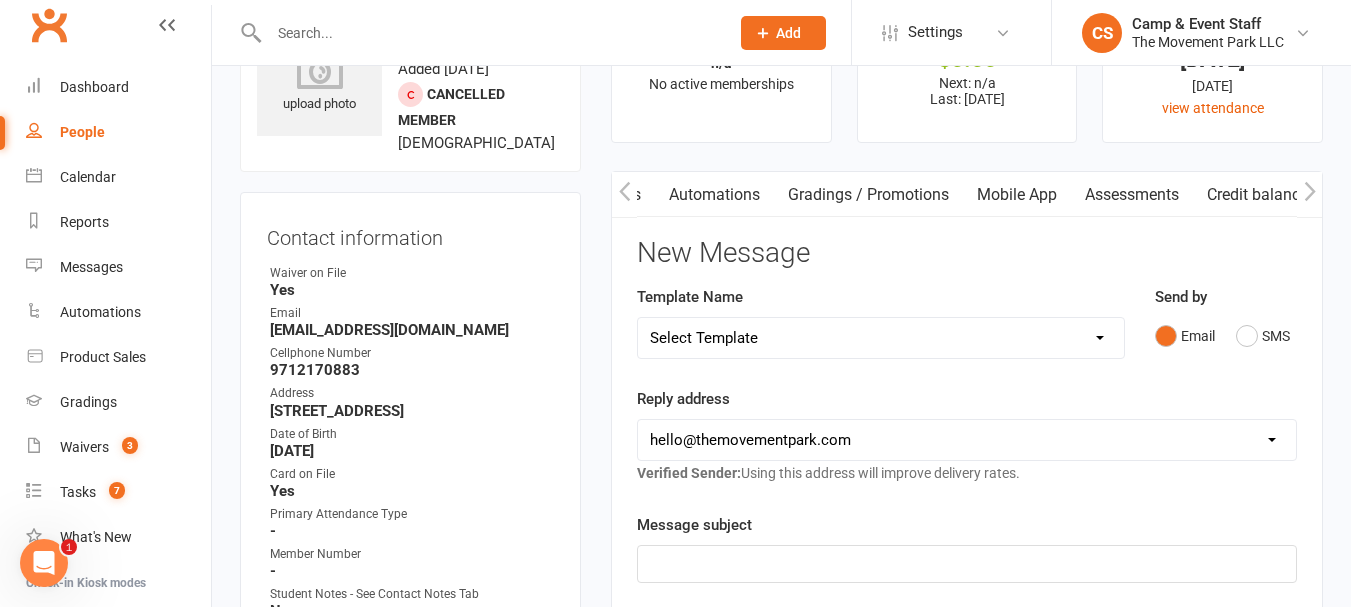 scroll, scrollTop: 0, scrollLeft: 410, axis: horizontal 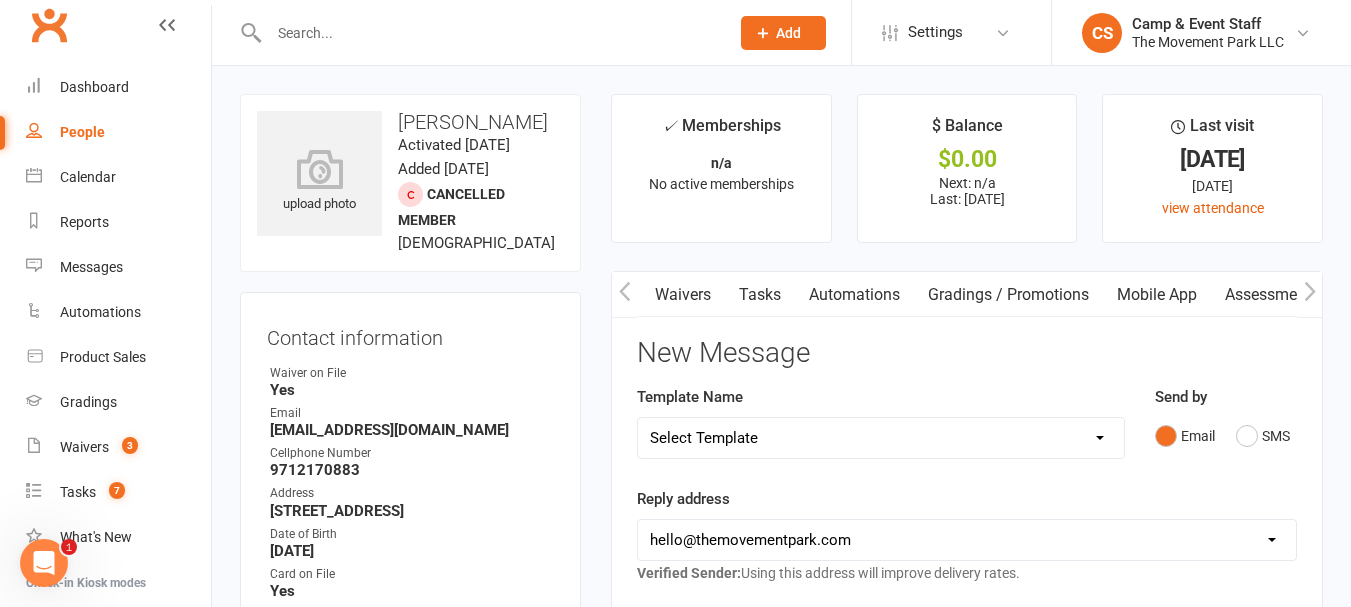 click 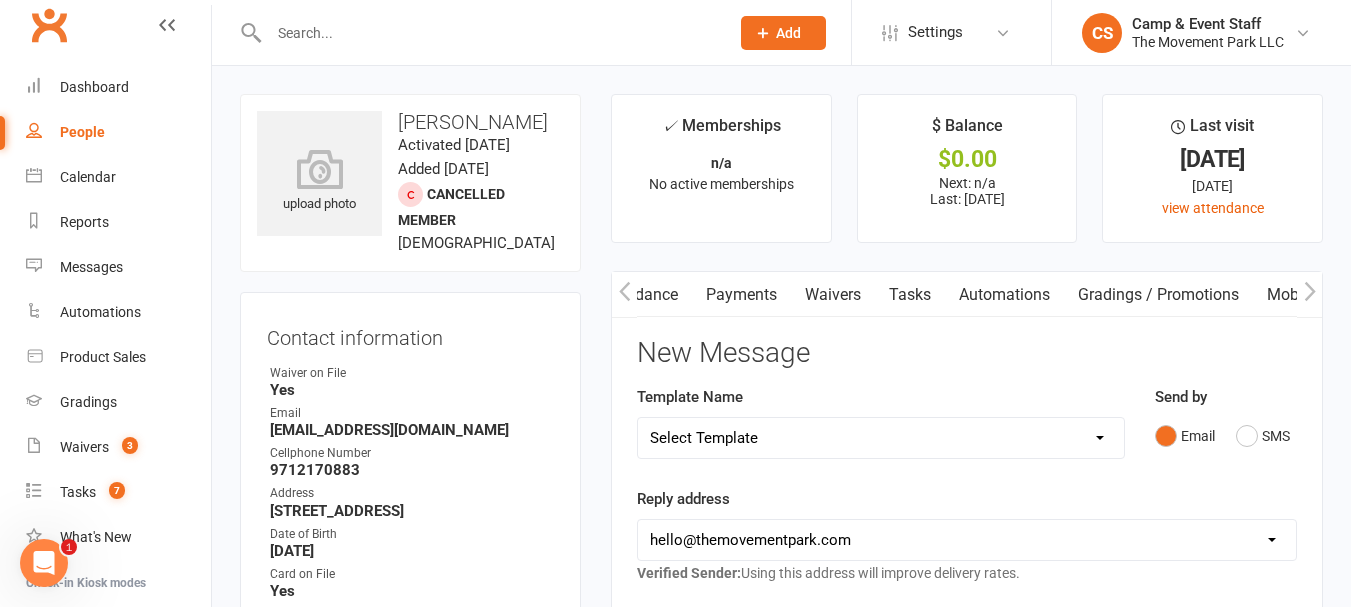 click 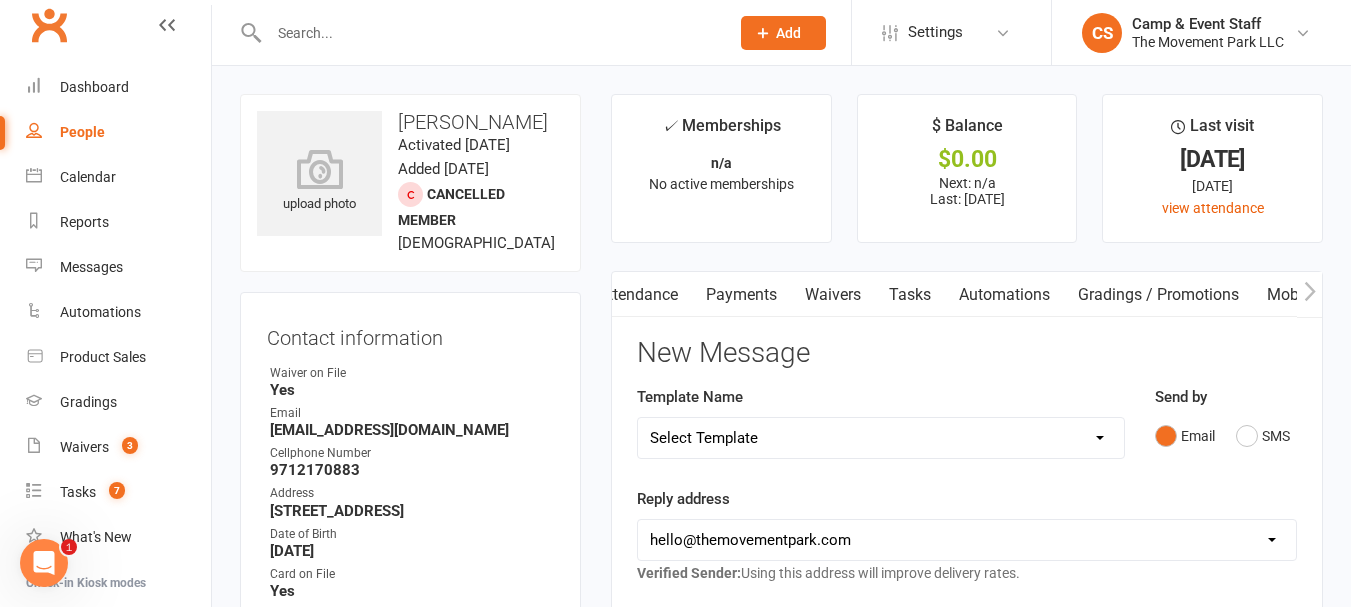 scroll, scrollTop: 0, scrollLeft: 0, axis: both 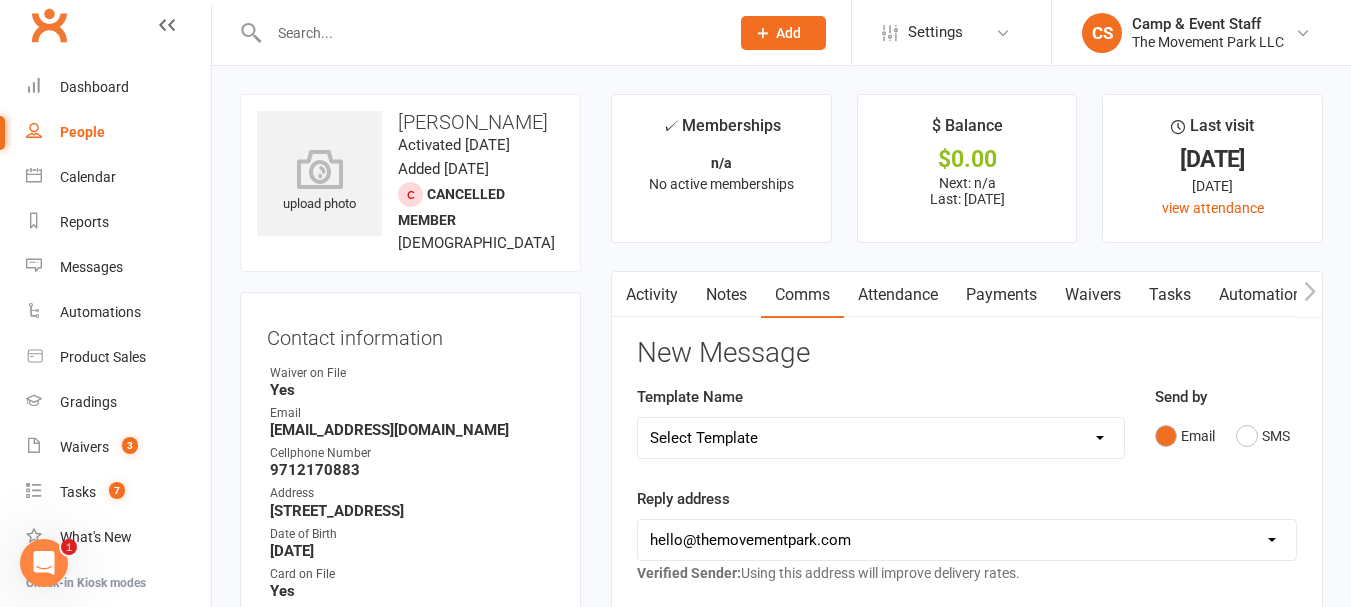 click on "Notes" at bounding box center (726, 295) 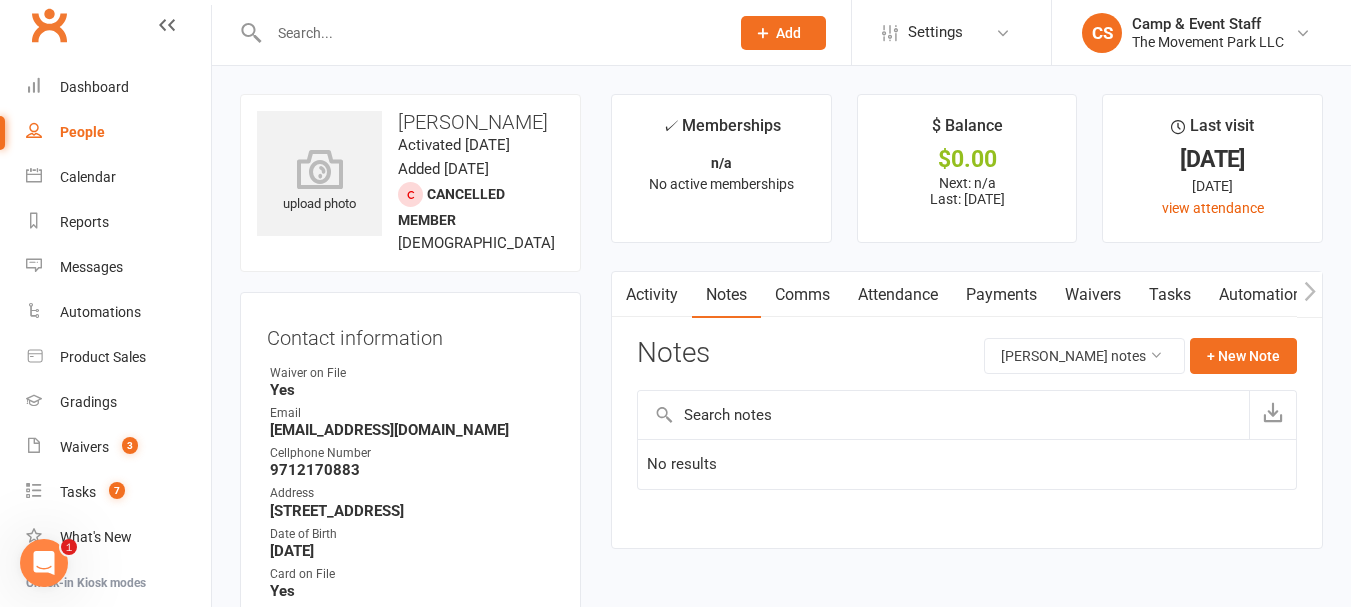 click on "Activity" at bounding box center (652, 295) 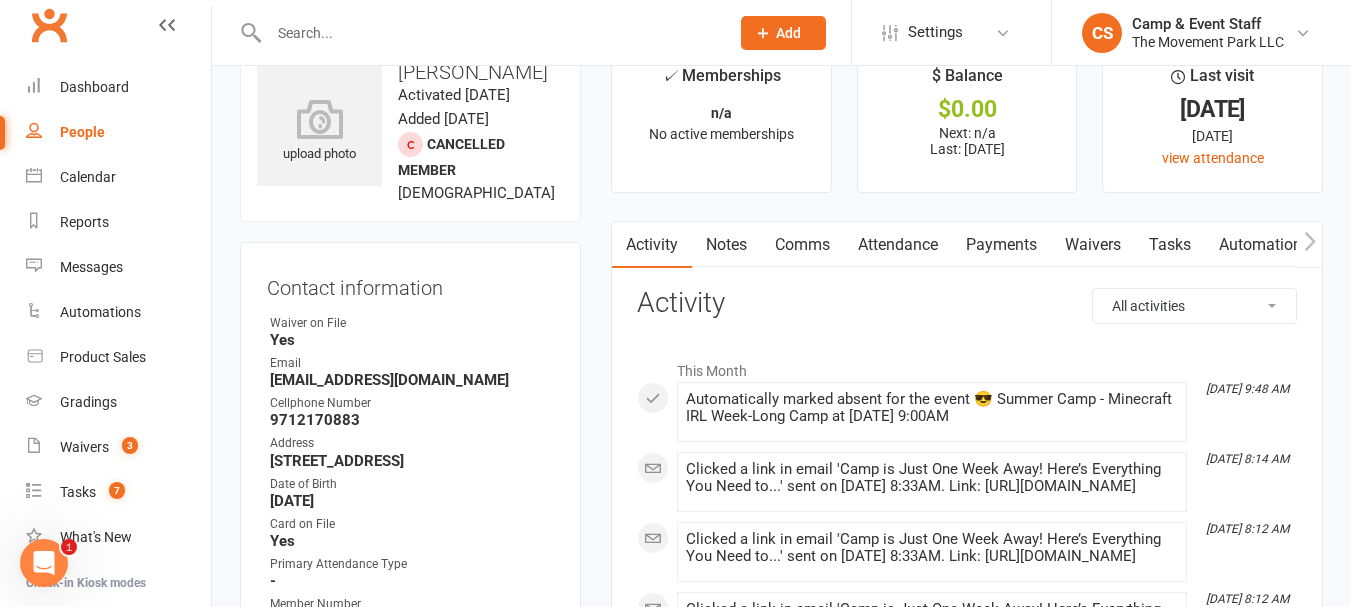 scroll, scrollTop: 0, scrollLeft: 0, axis: both 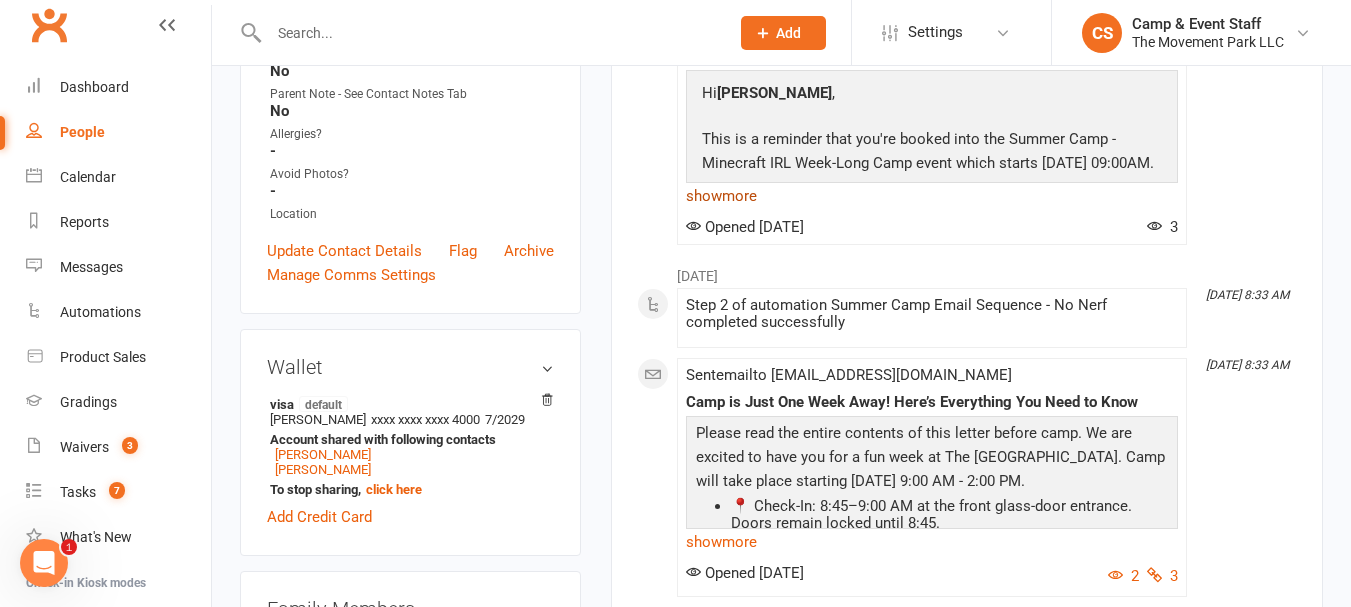 click on "show  more" at bounding box center [932, 196] 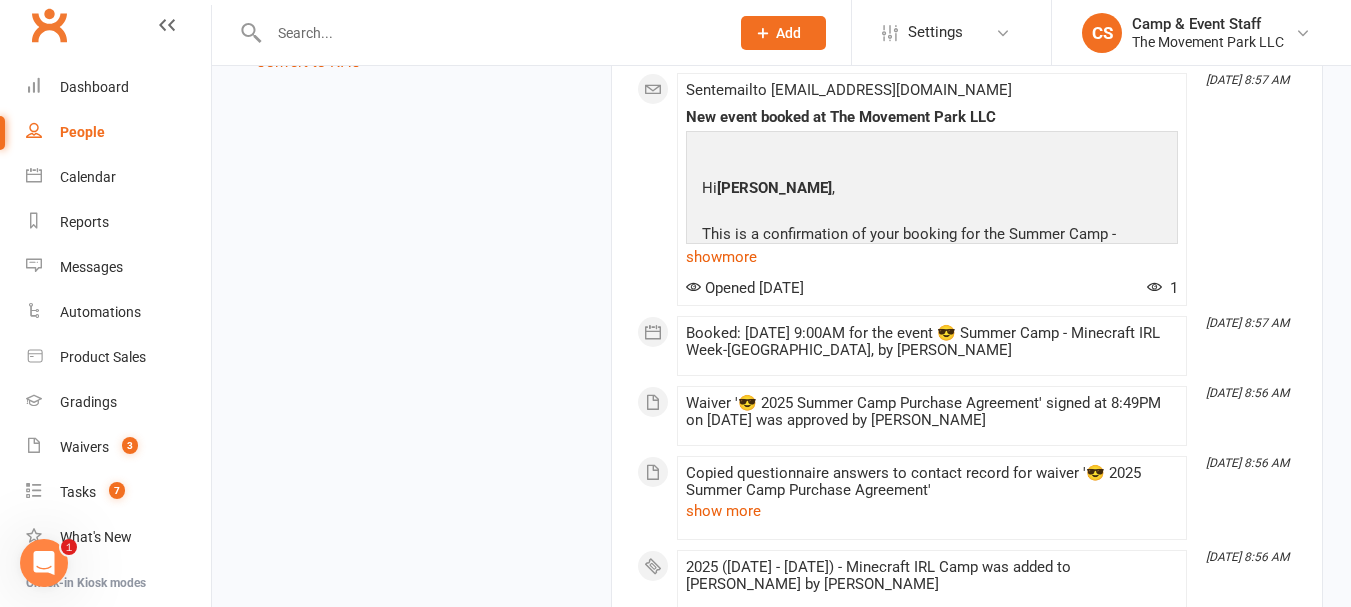 scroll, scrollTop: 2600, scrollLeft: 0, axis: vertical 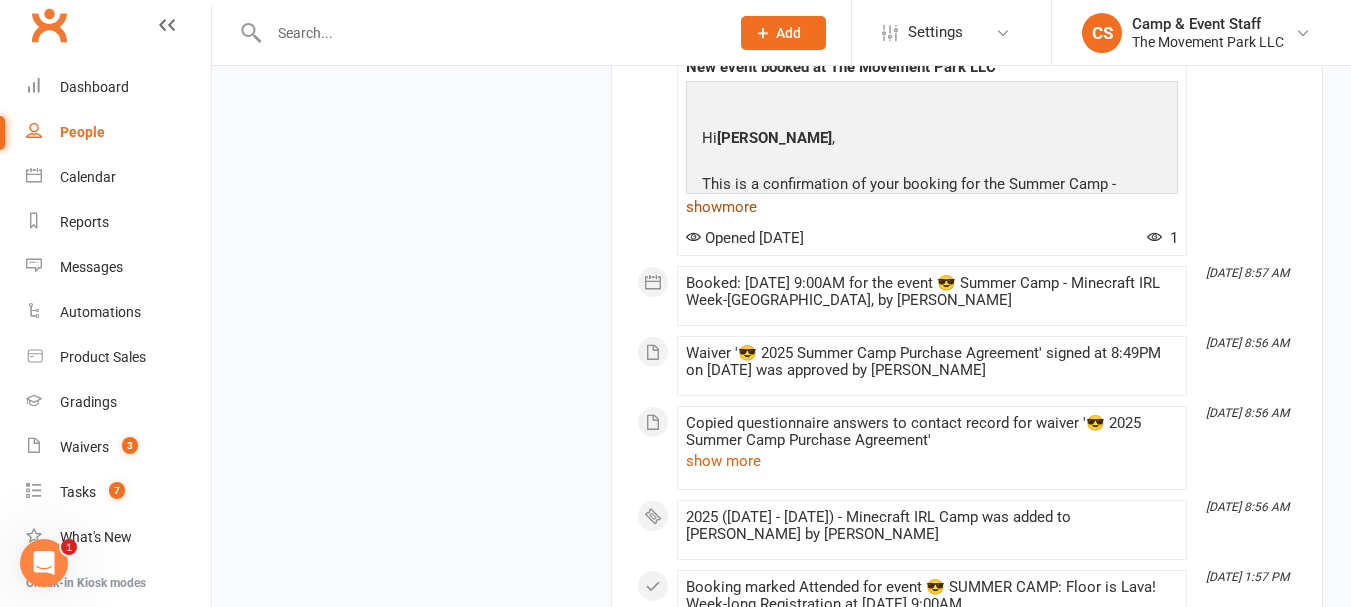 click on "show  more" at bounding box center [932, 207] 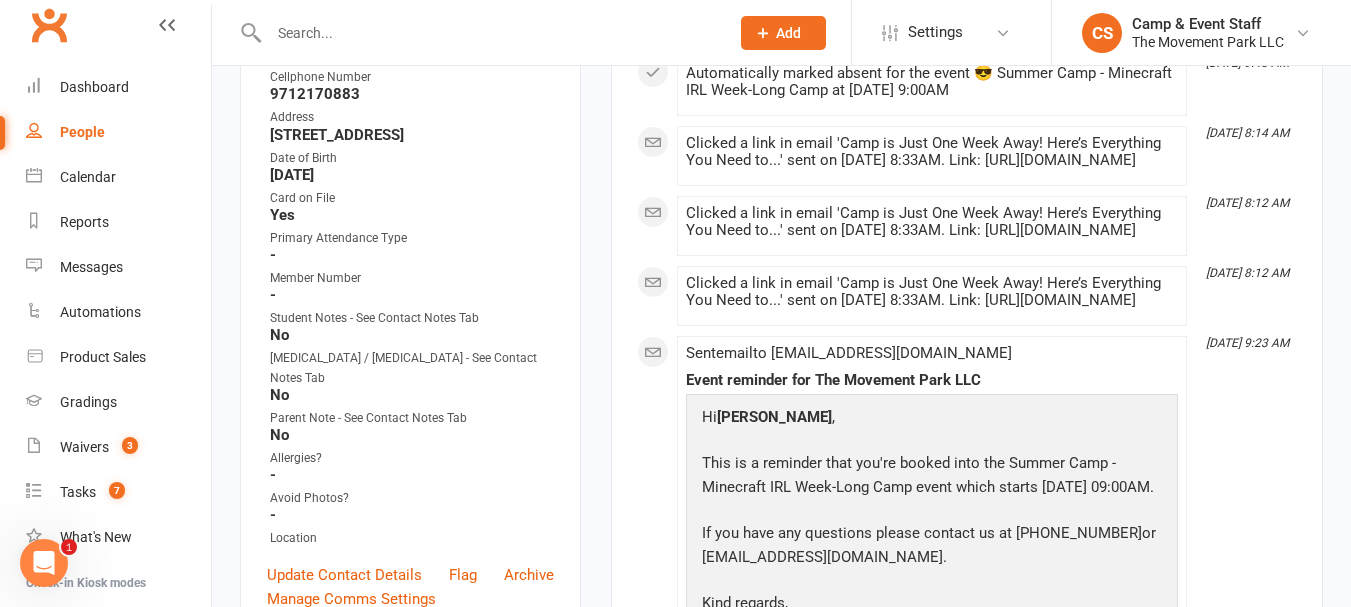 scroll, scrollTop: 0, scrollLeft: 0, axis: both 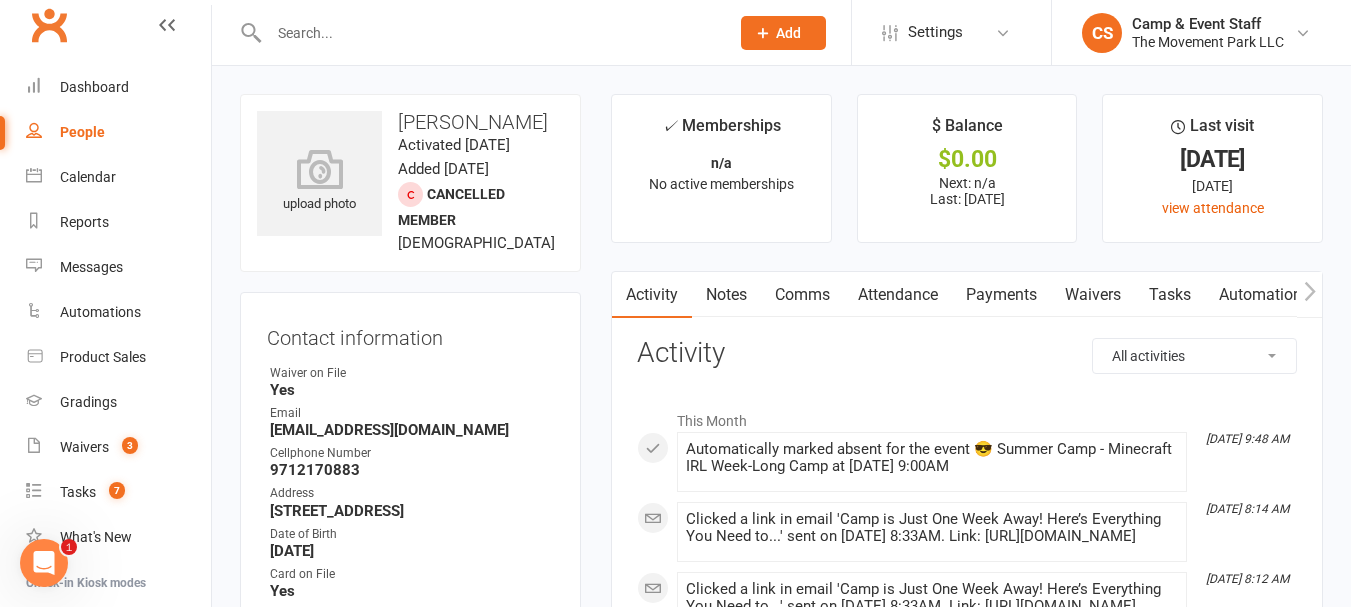 click at bounding box center (489, 33) 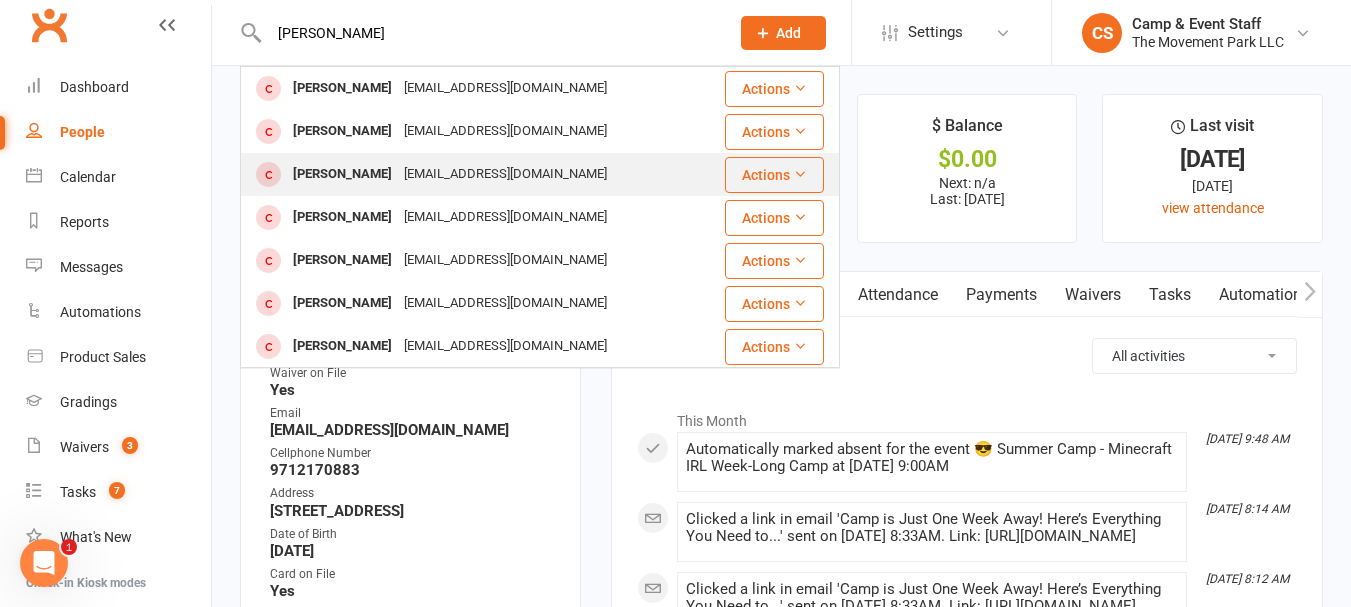 type on "[PERSON_NAME]" 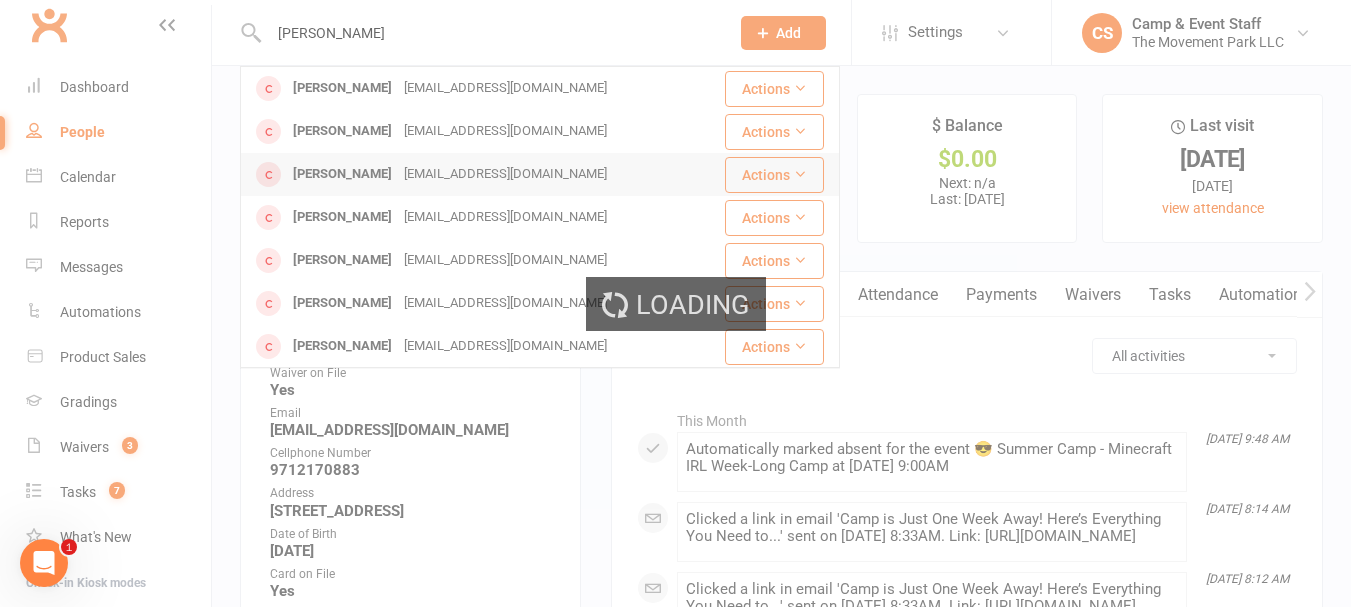 type 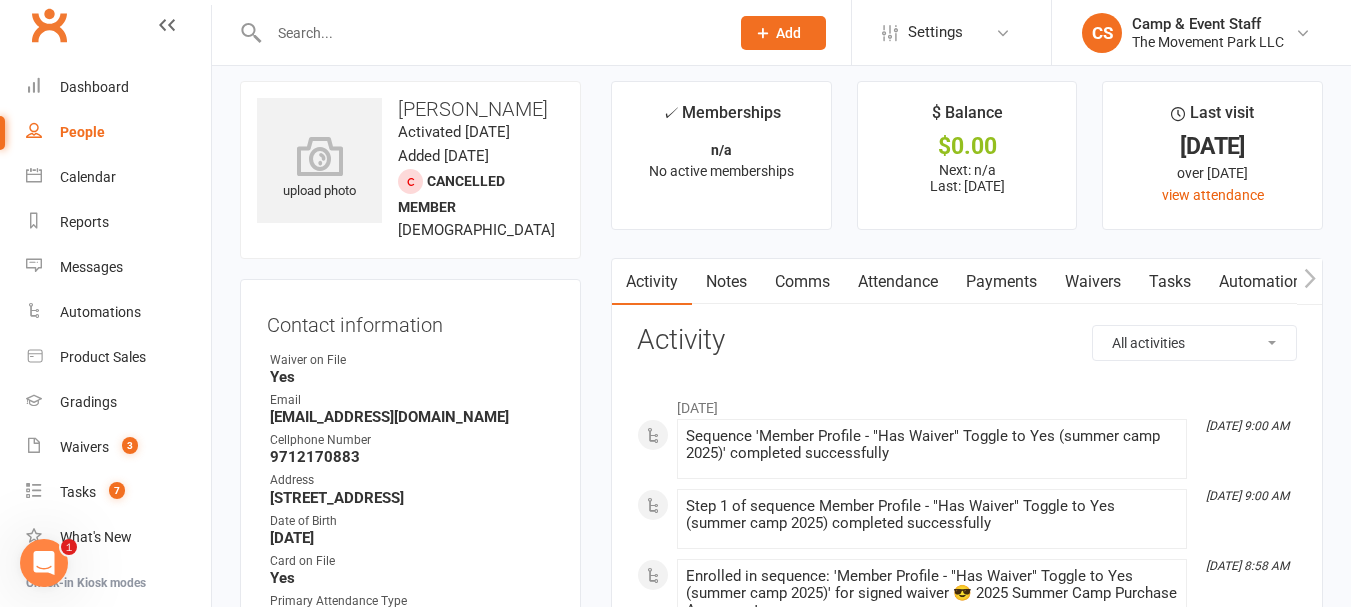 scroll, scrollTop: 0, scrollLeft: 0, axis: both 